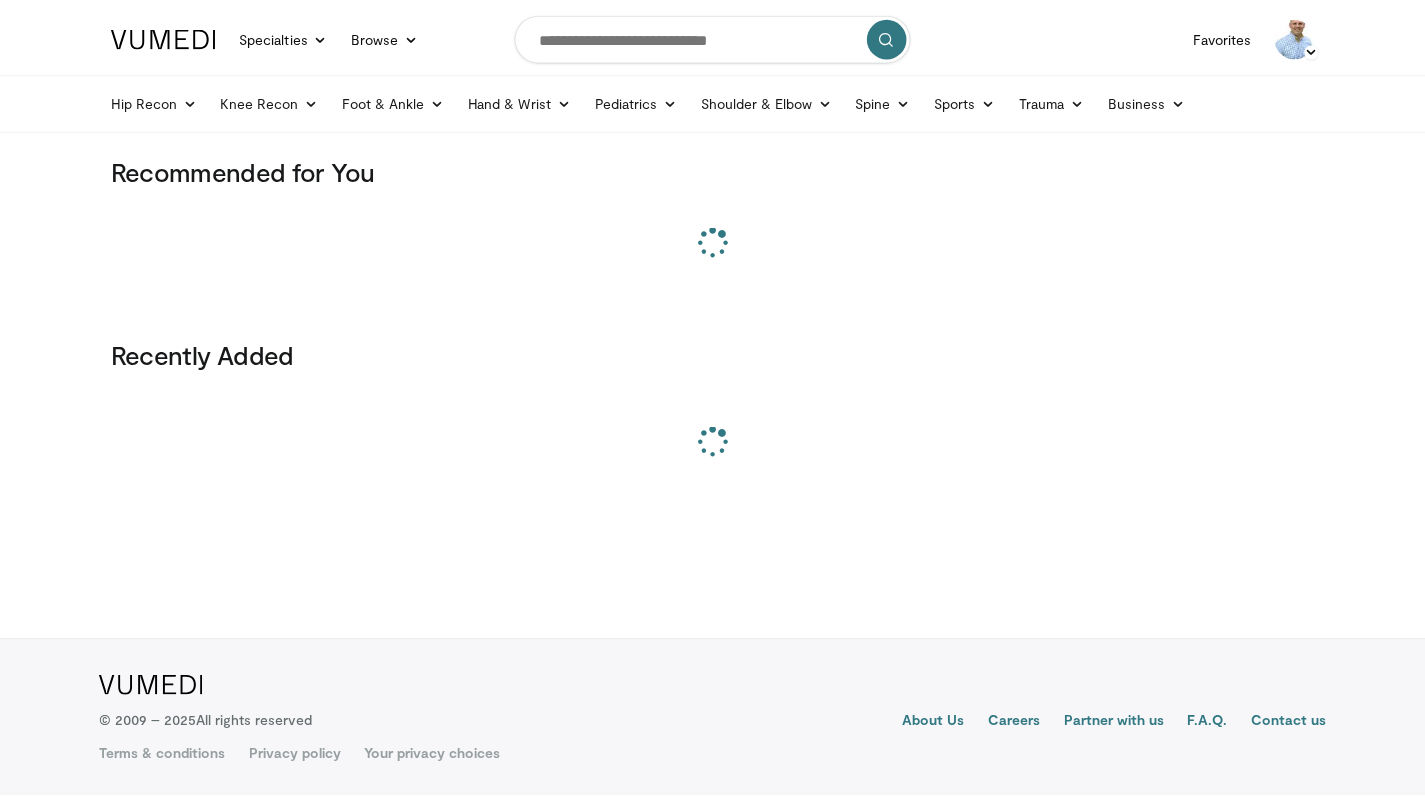 scroll, scrollTop: 0, scrollLeft: 0, axis: both 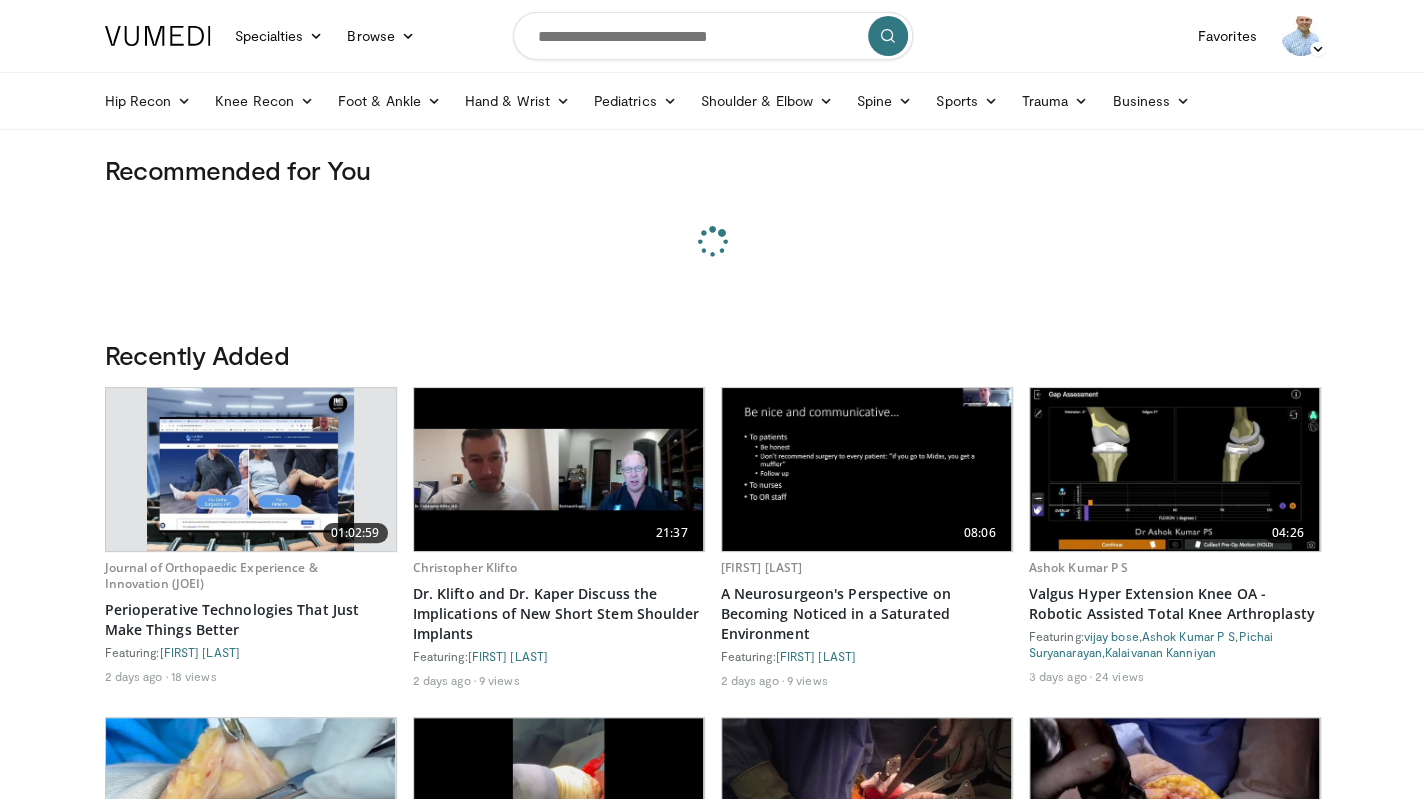 click at bounding box center (1317, 49) 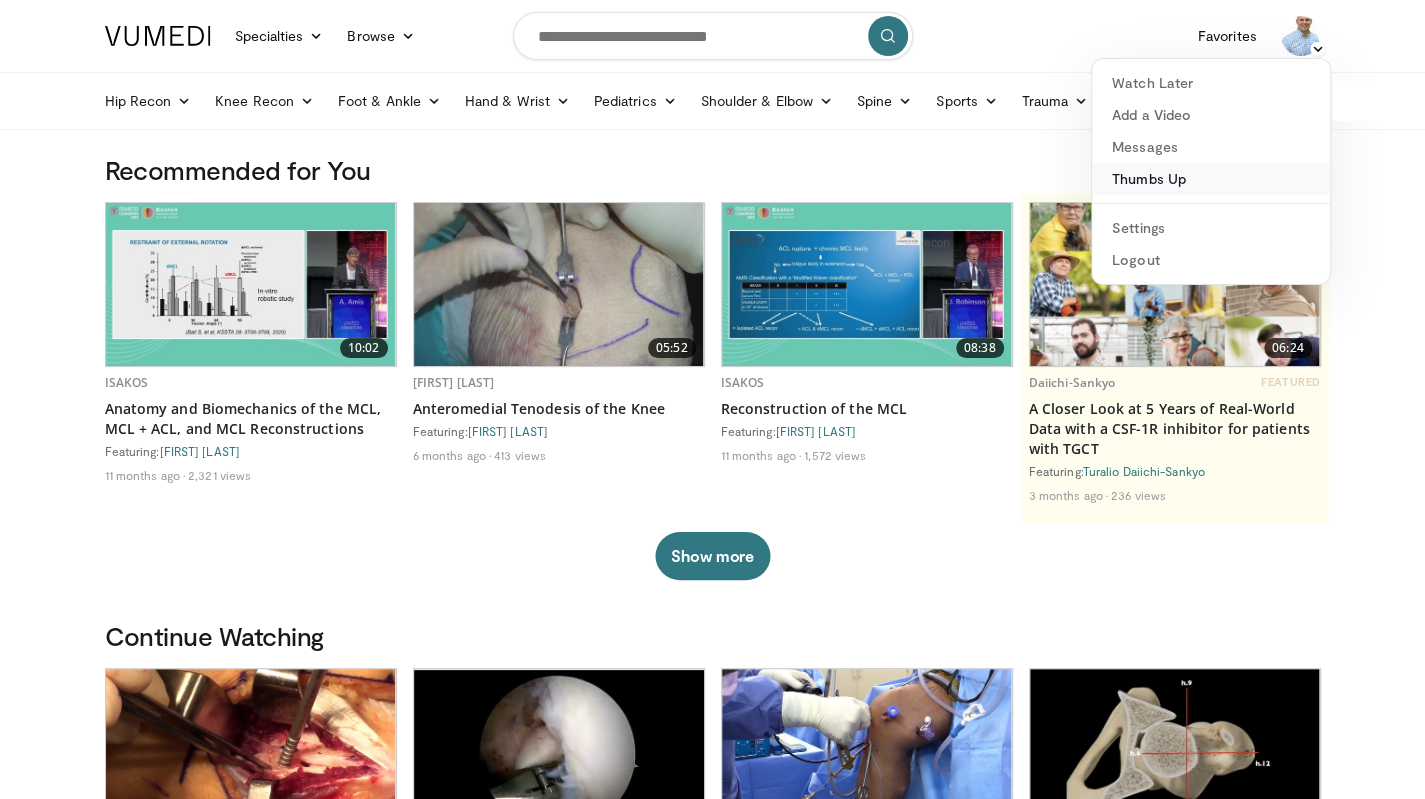 click on "Thumbs Up" at bounding box center [1211, 179] 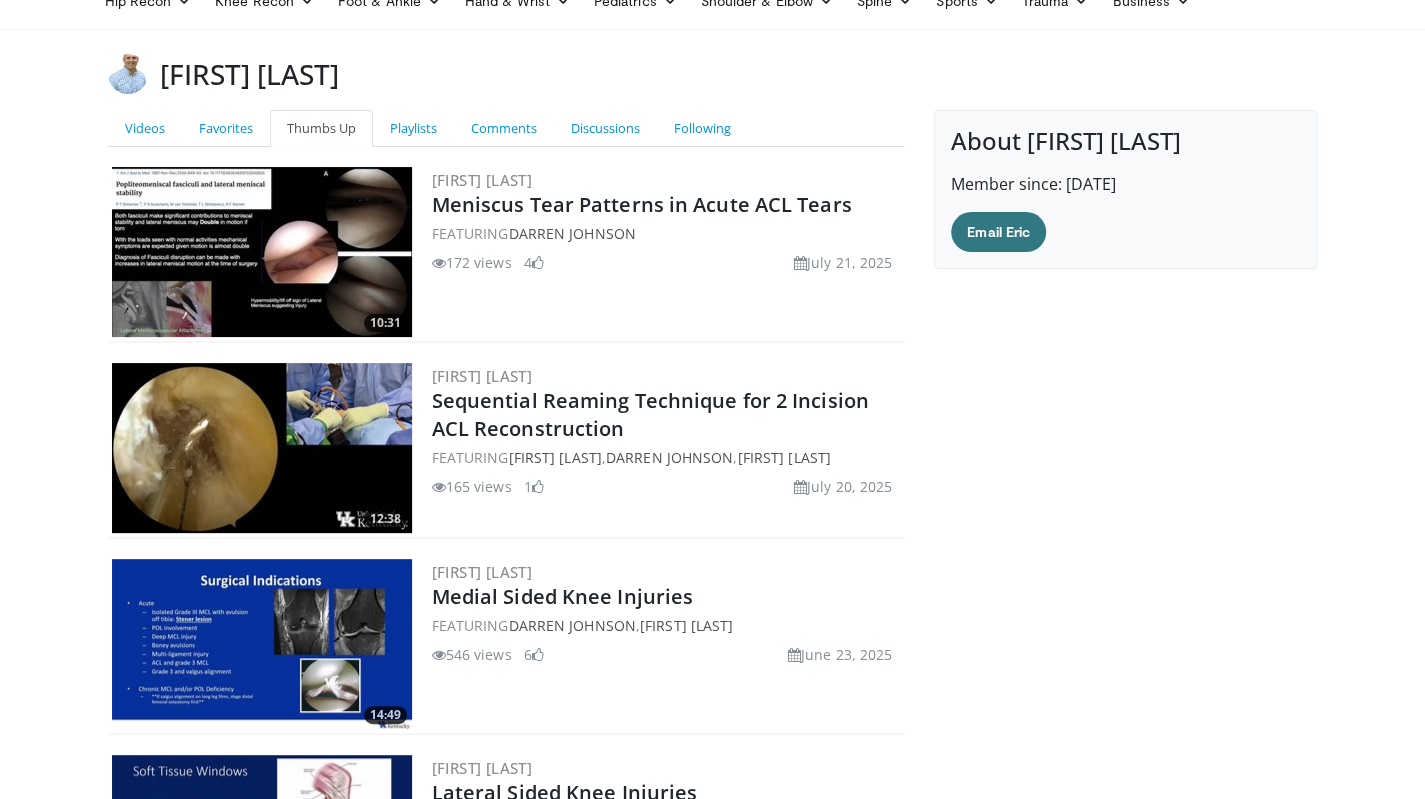 scroll, scrollTop: 200, scrollLeft: 0, axis: vertical 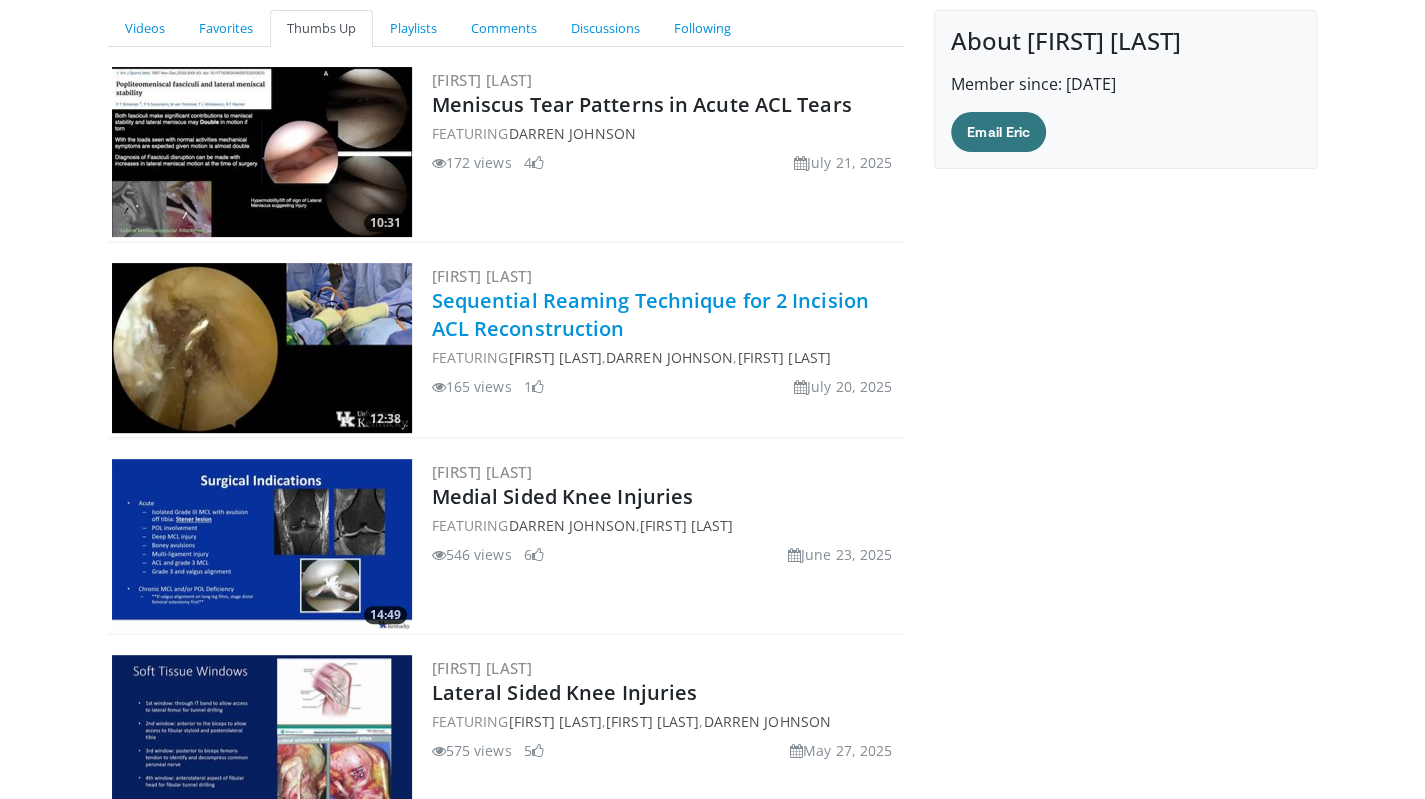 click on "Sequential Reaming Technique for 2 Incision ACL Reconstruction" at bounding box center (650, 314) 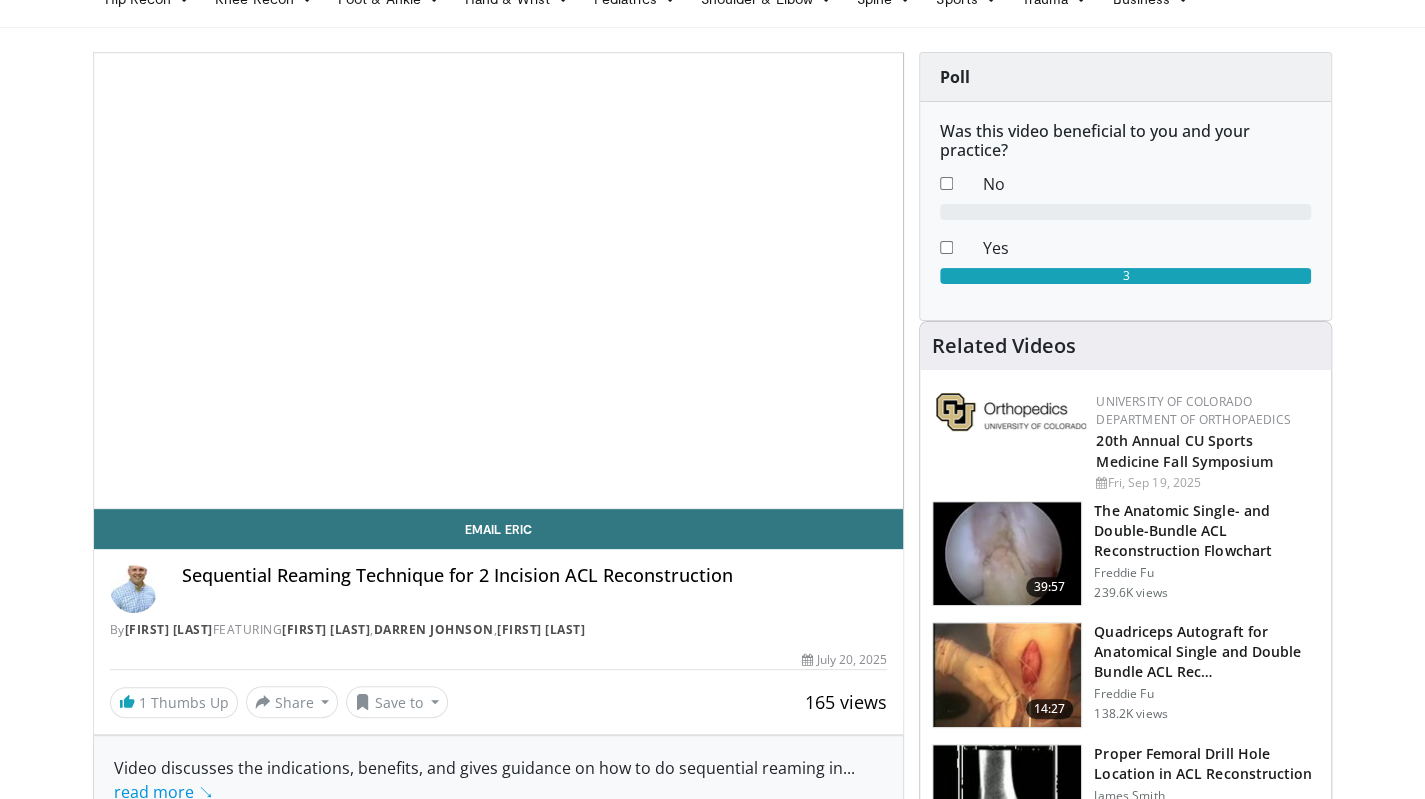 scroll, scrollTop: 200, scrollLeft: 0, axis: vertical 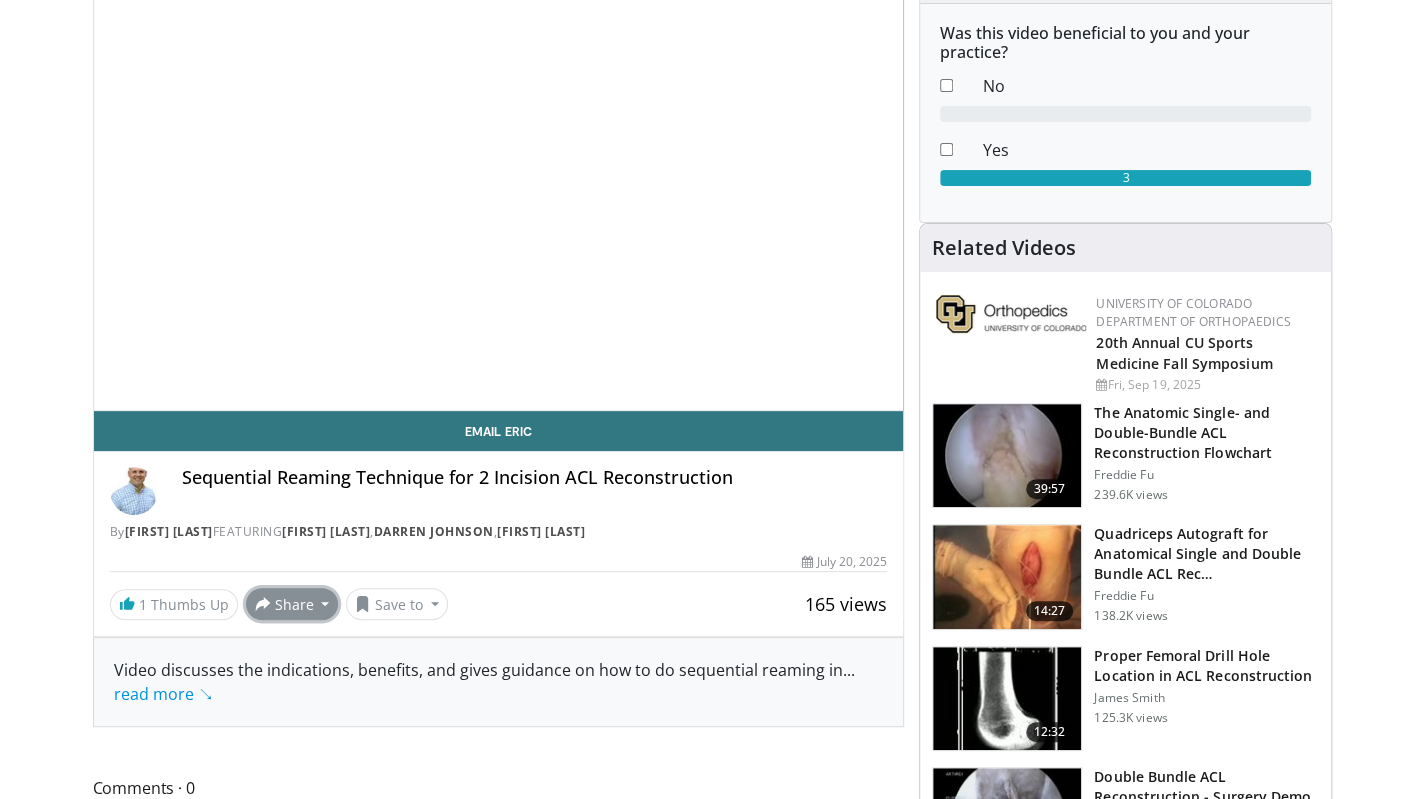 click on "Share" at bounding box center (292, 604) 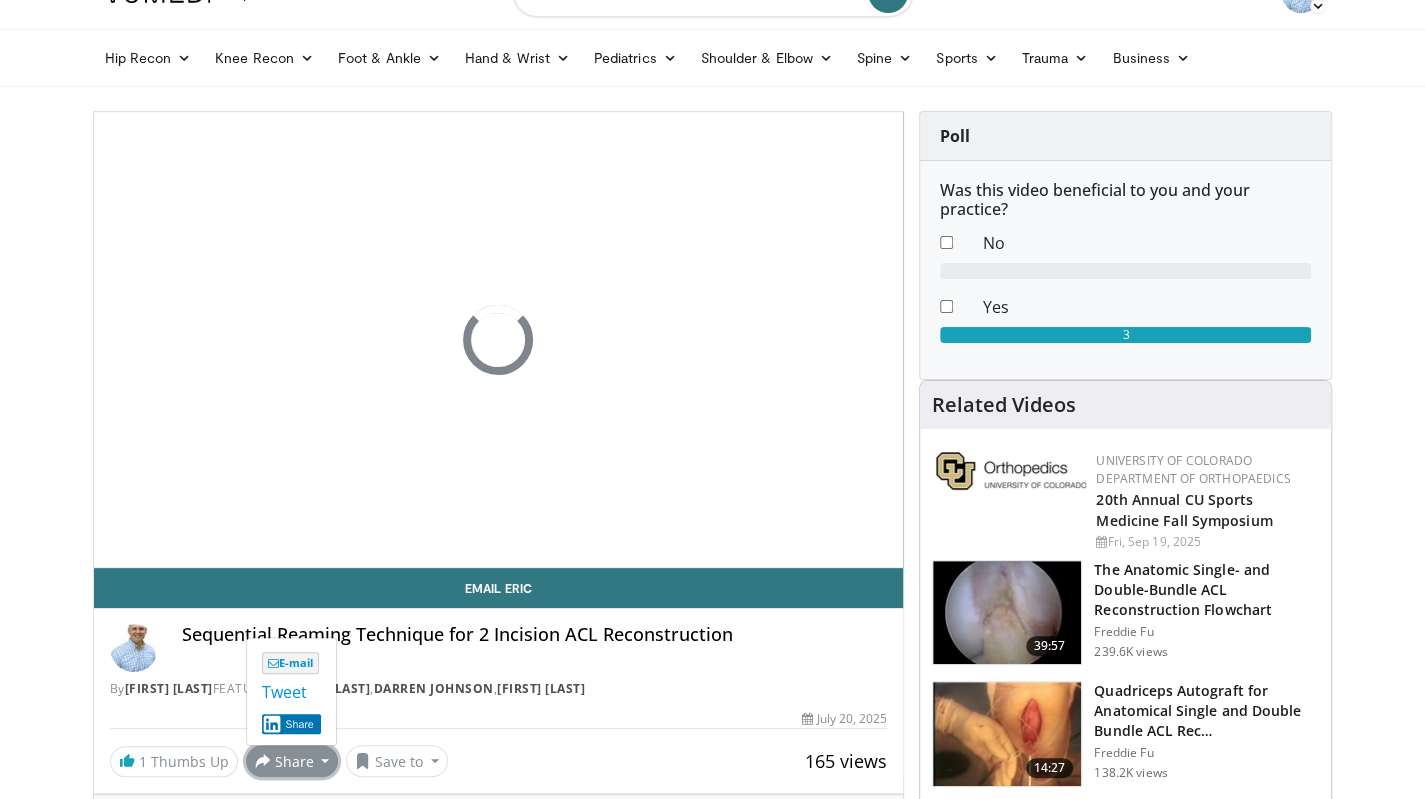 scroll, scrollTop: 0, scrollLeft: 0, axis: both 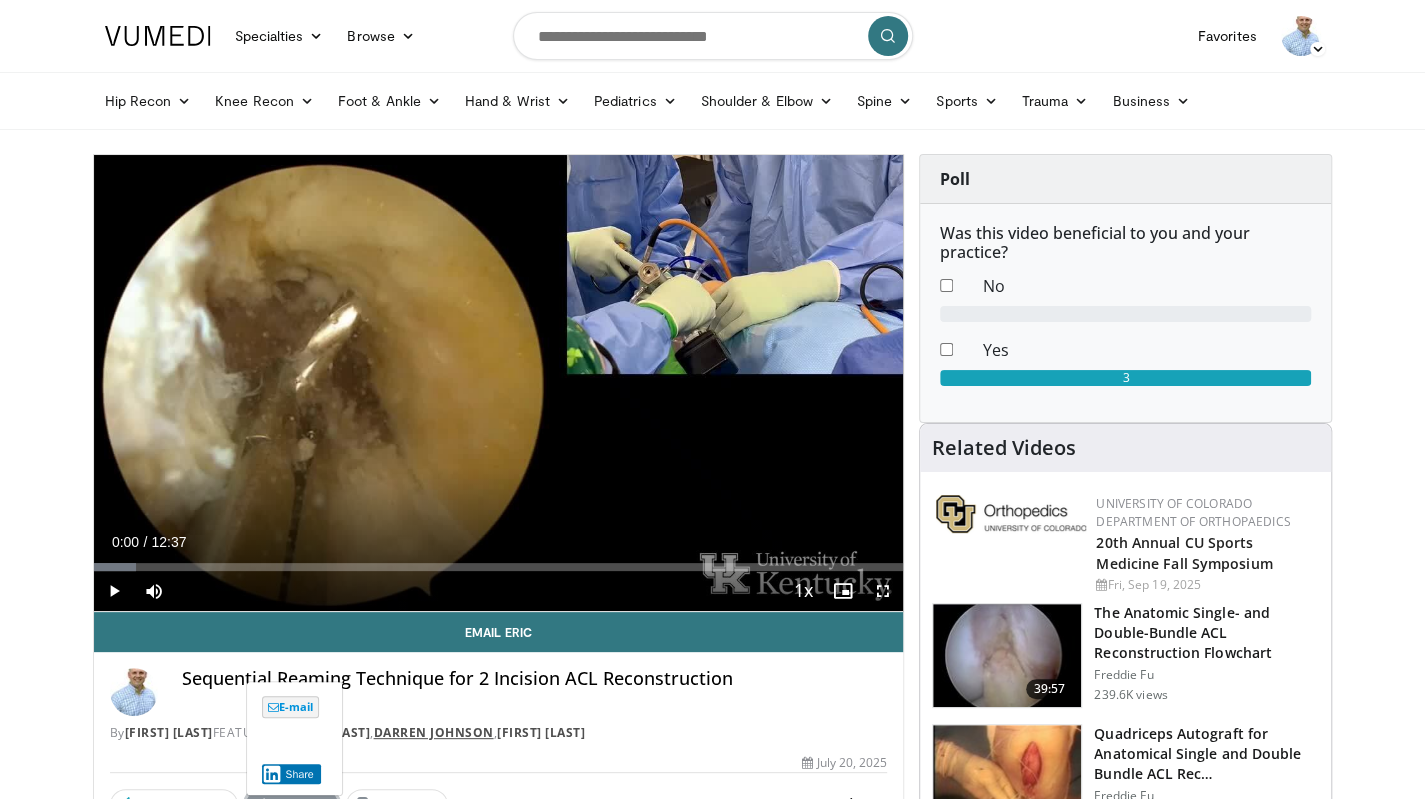 click on "Darren Johnson" at bounding box center [434, 732] 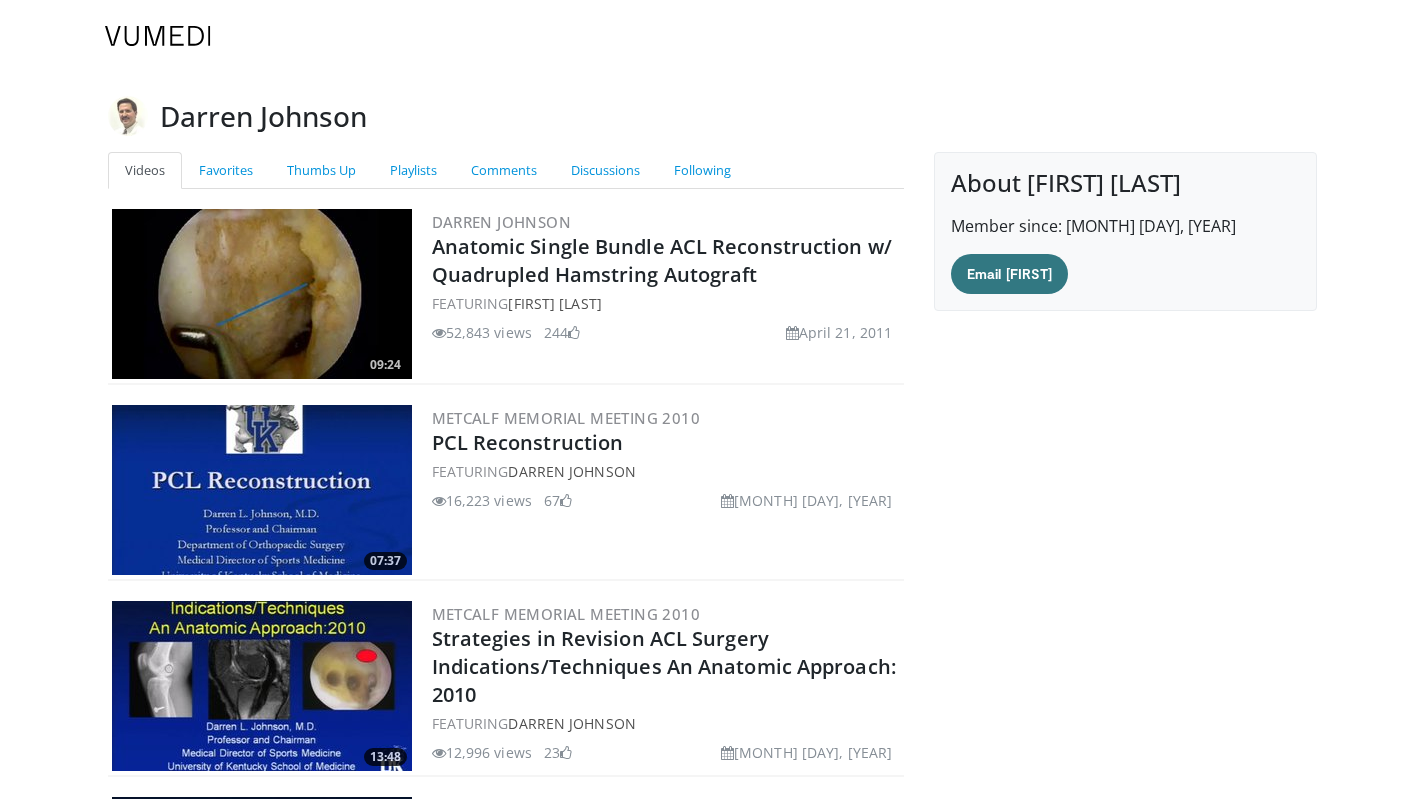 scroll, scrollTop: 0, scrollLeft: 0, axis: both 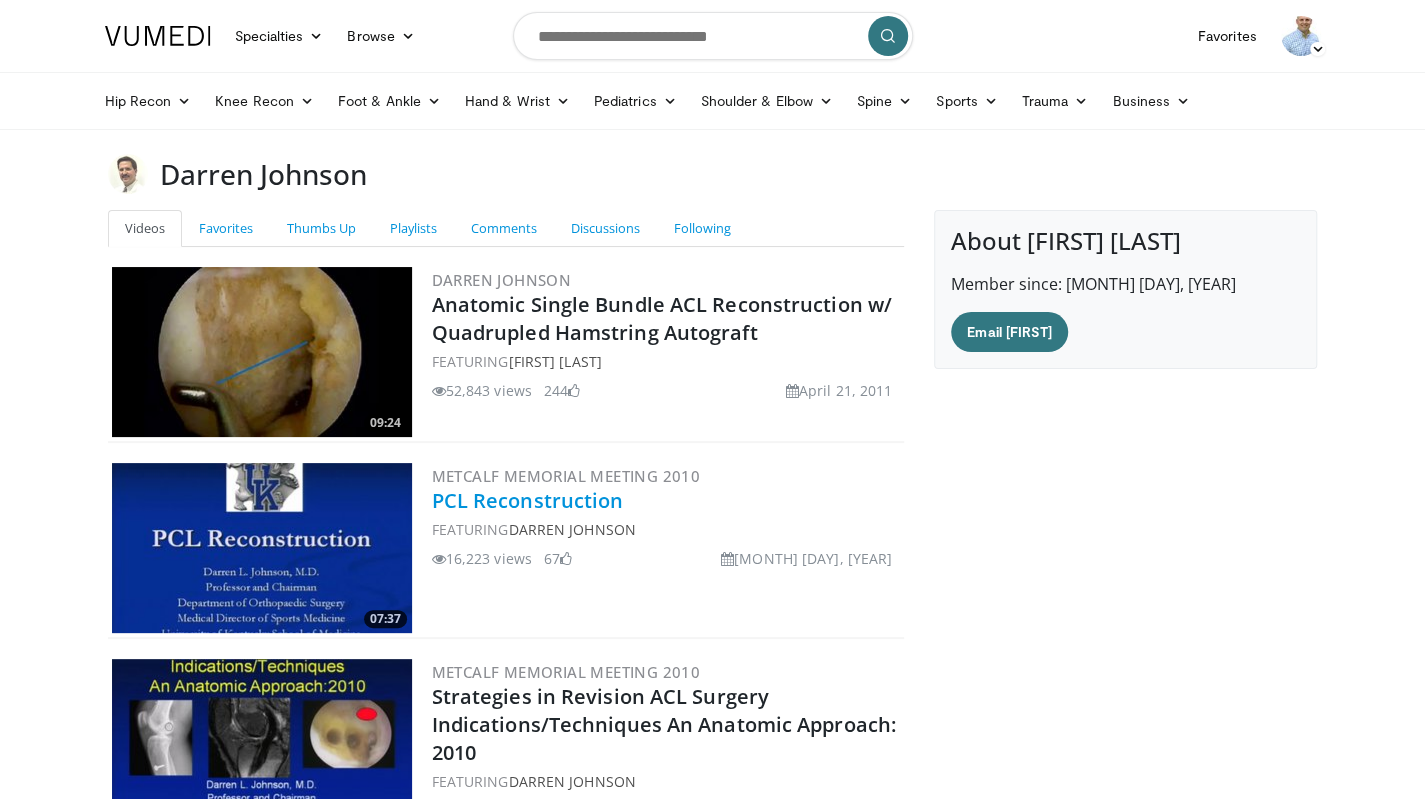 click on "PCL Reconstruction" at bounding box center [528, 500] 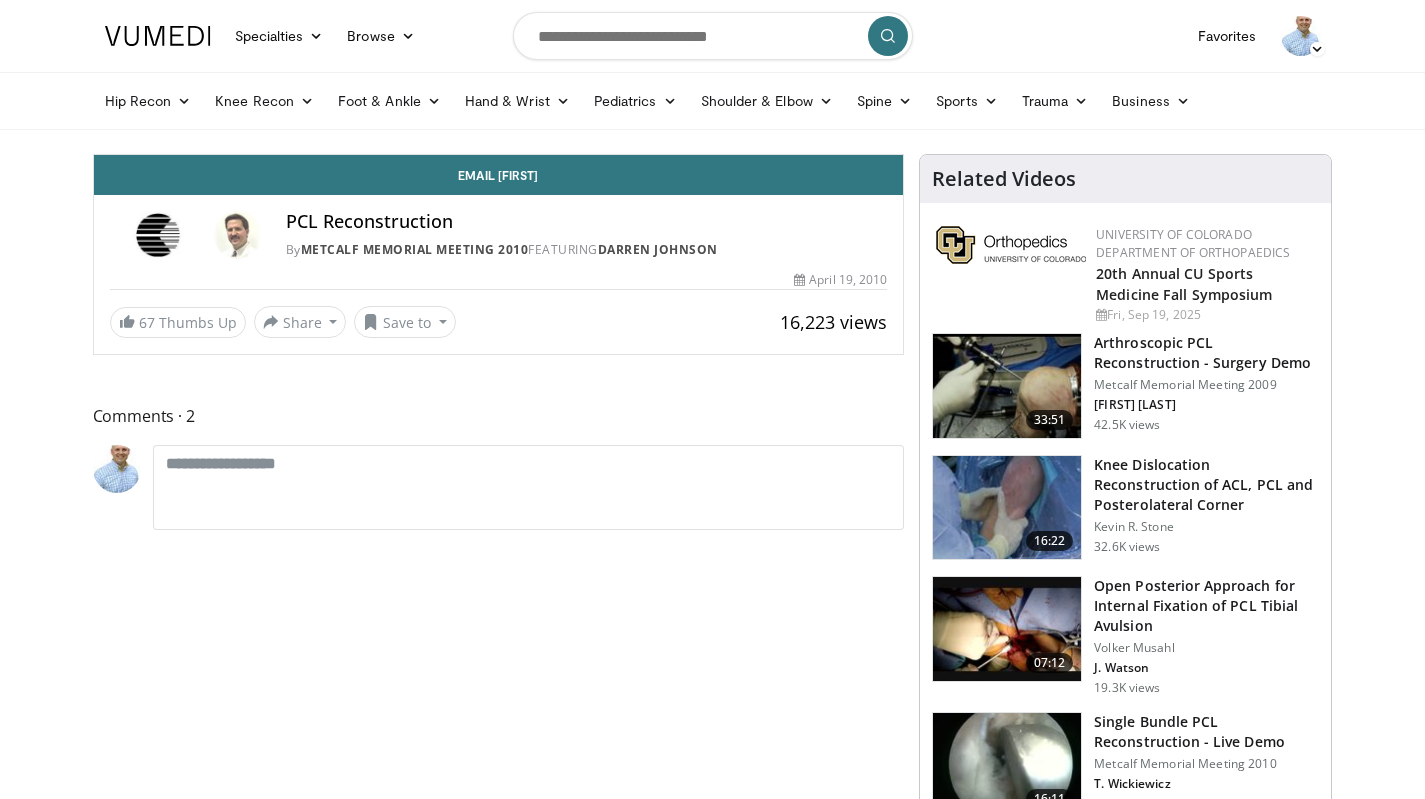 scroll, scrollTop: 0, scrollLeft: 0, axis: both 